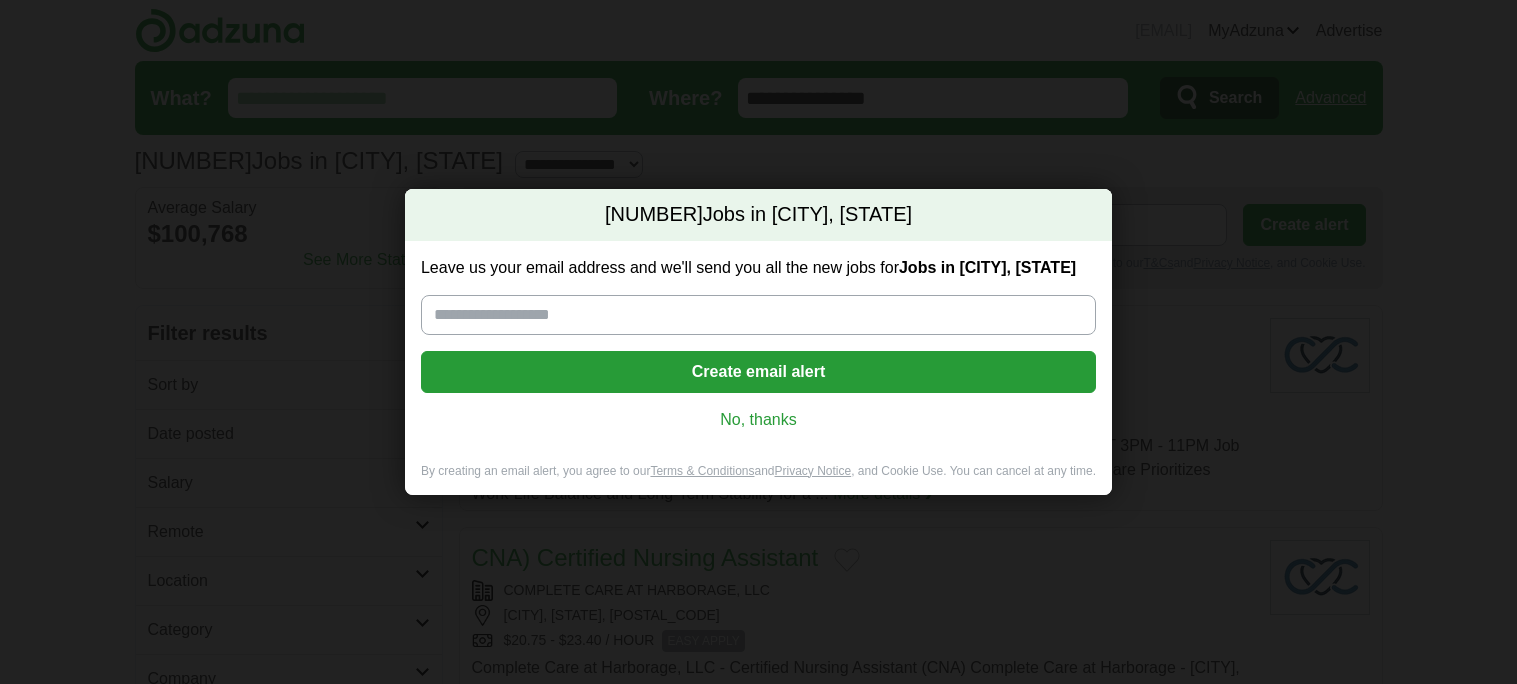 scroll, scrollTop: 0, scrollLeft: 0, axis: both 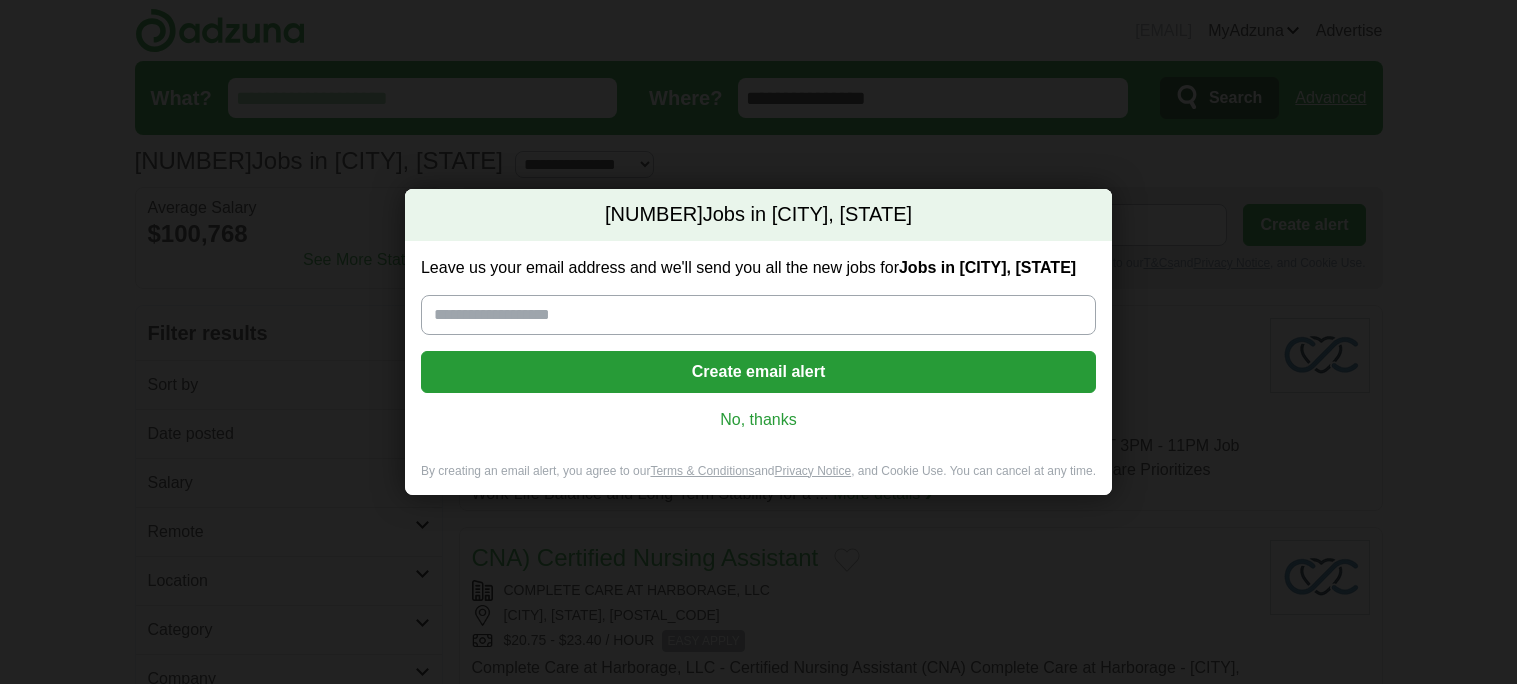 click on "No, thanks" at bounding box center [758, 420] 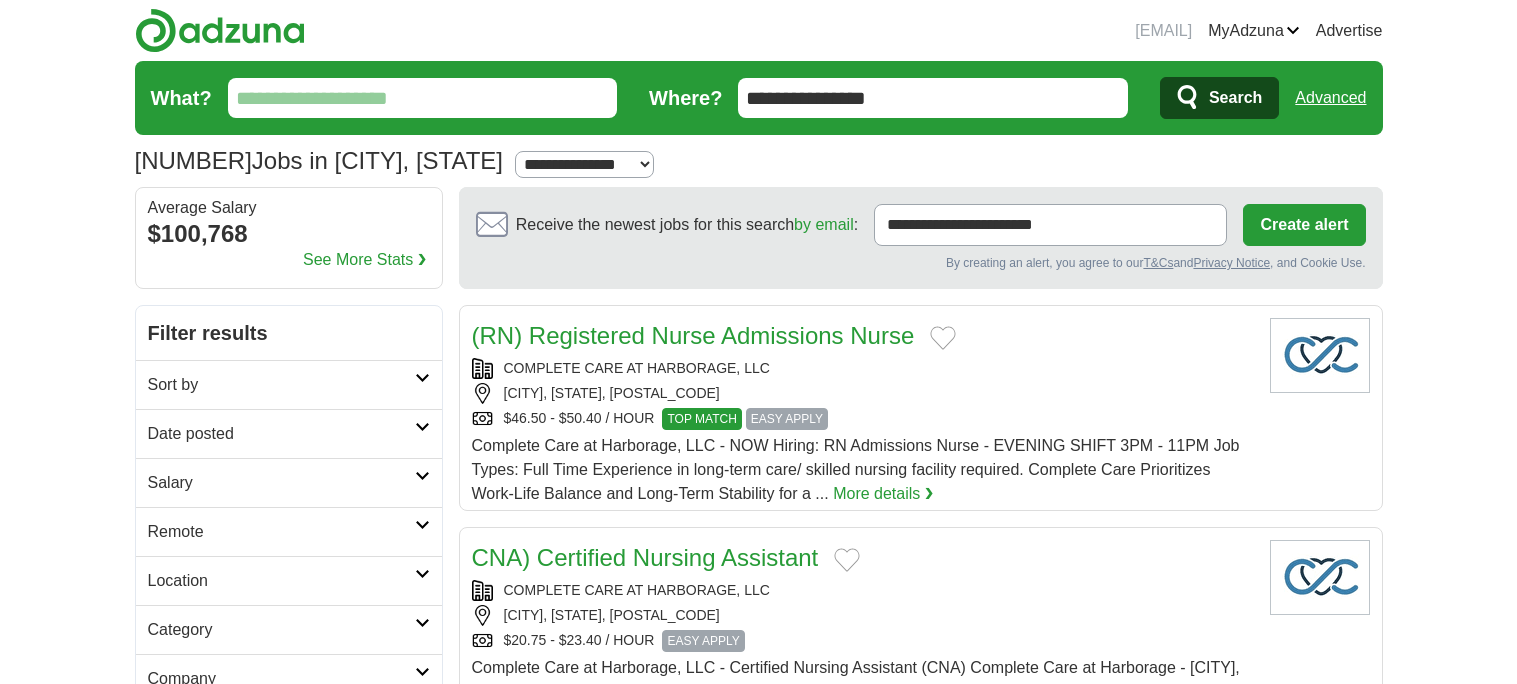 click on "**********" at bounding box center [584, 165] 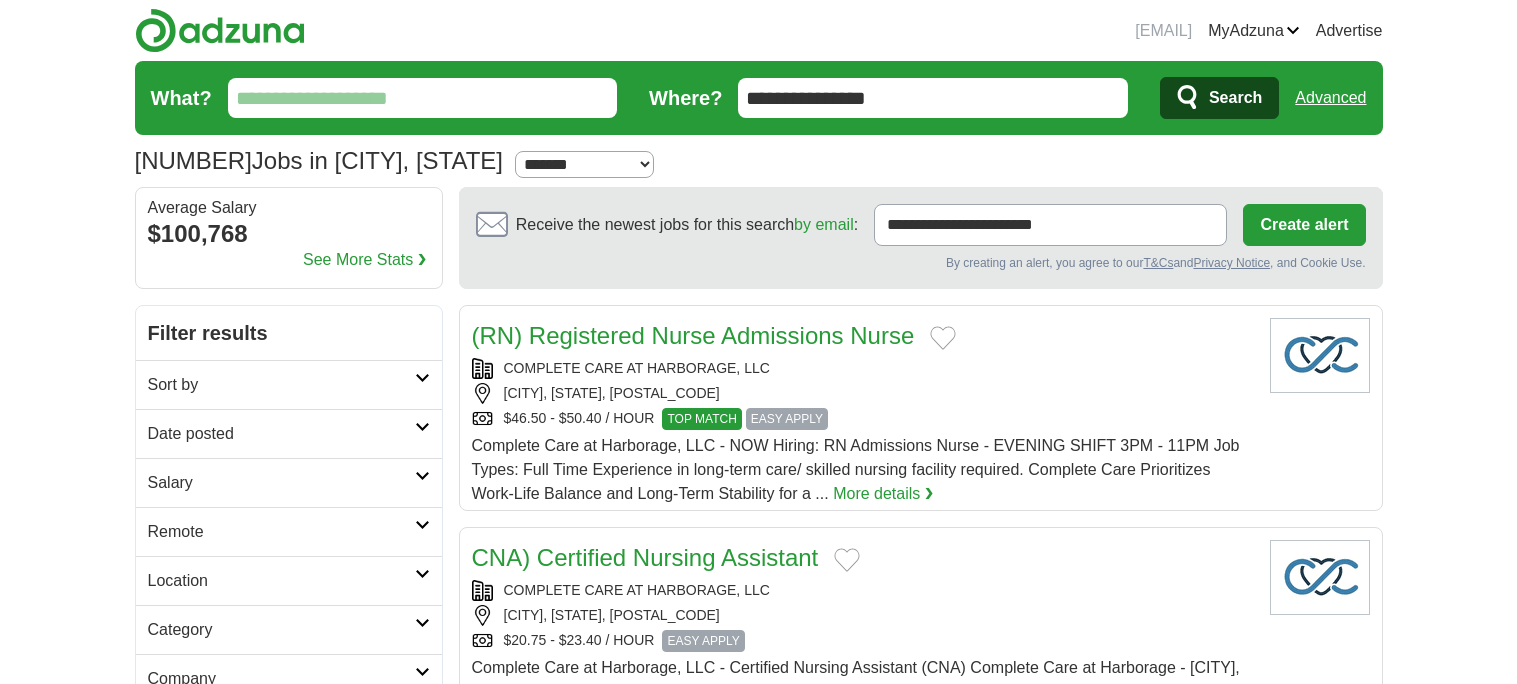 click on "**********" at bounding box center (584, 165) 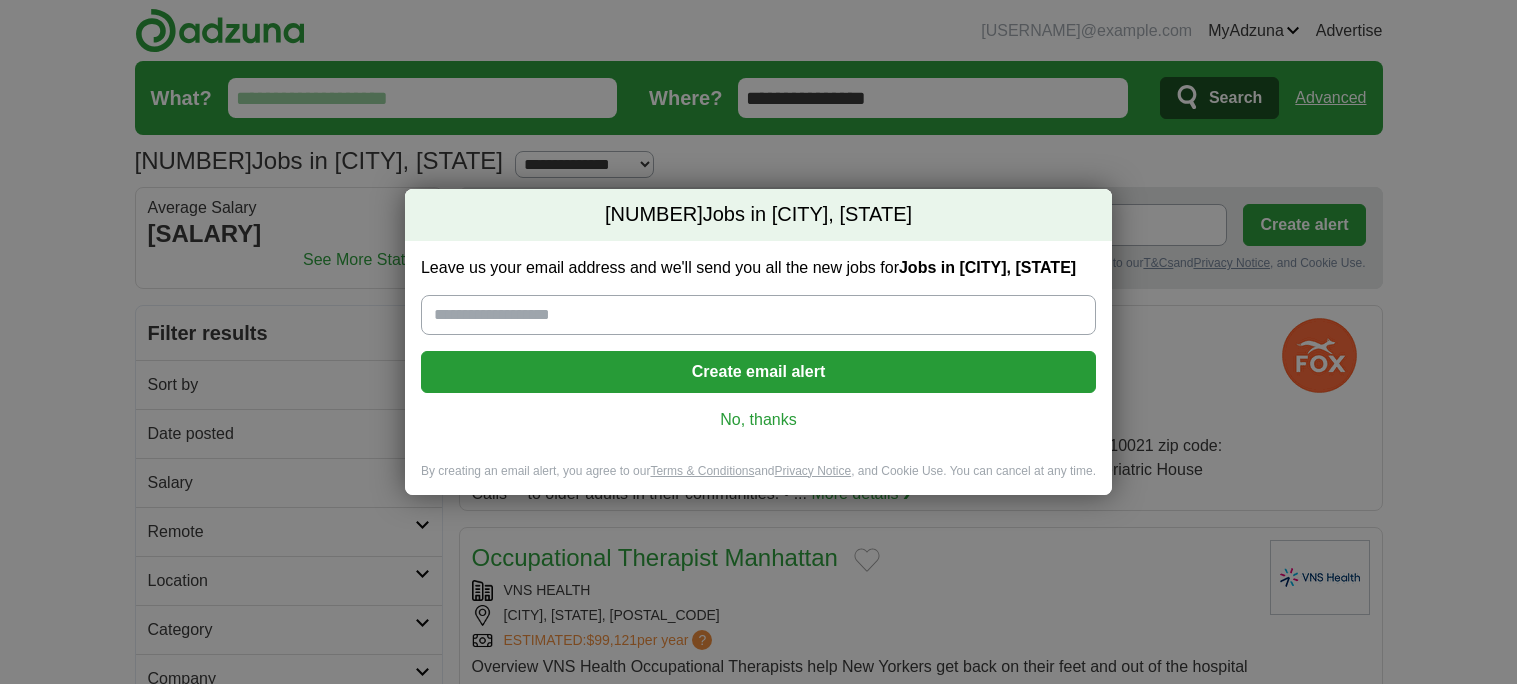 scroll, scrollTop: 0, scrollLeft: 0, axis: both 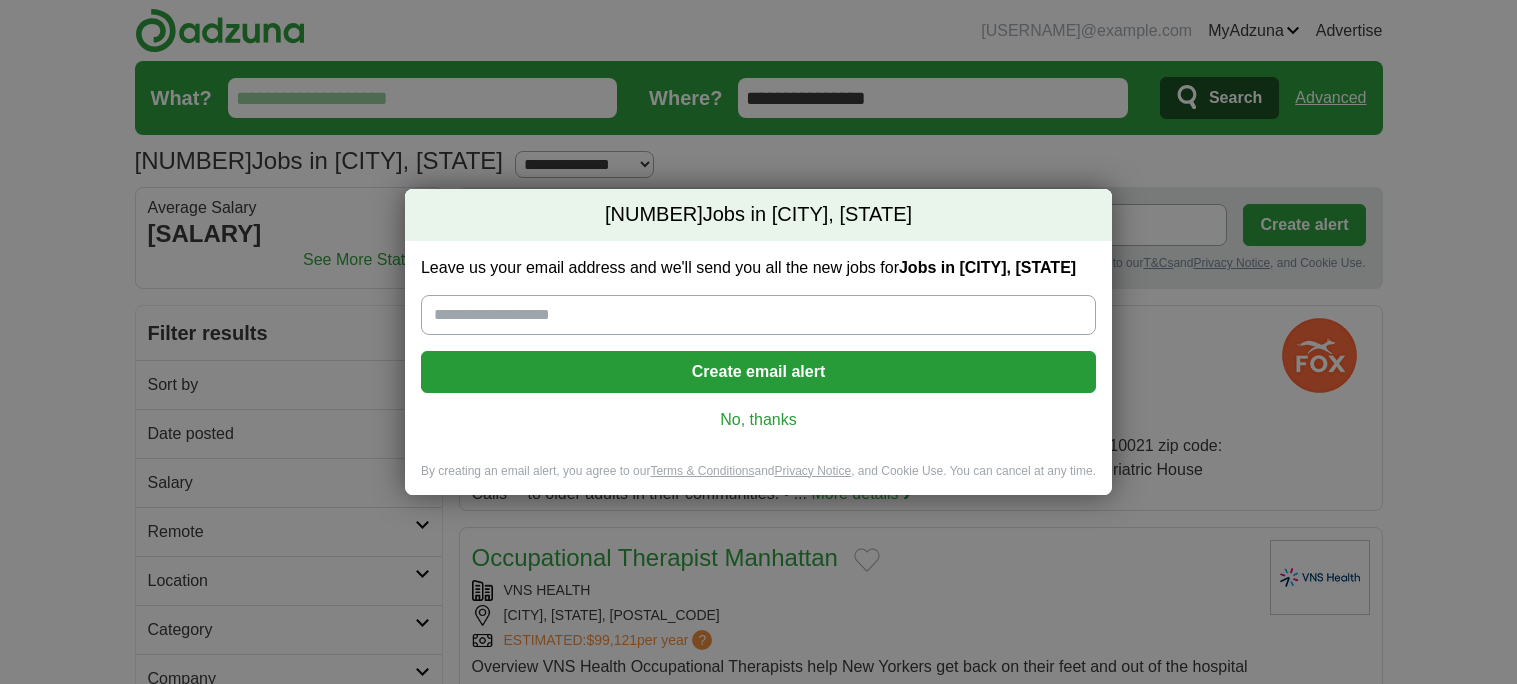 click on "No, thanks" at bounding box center (758, 420) 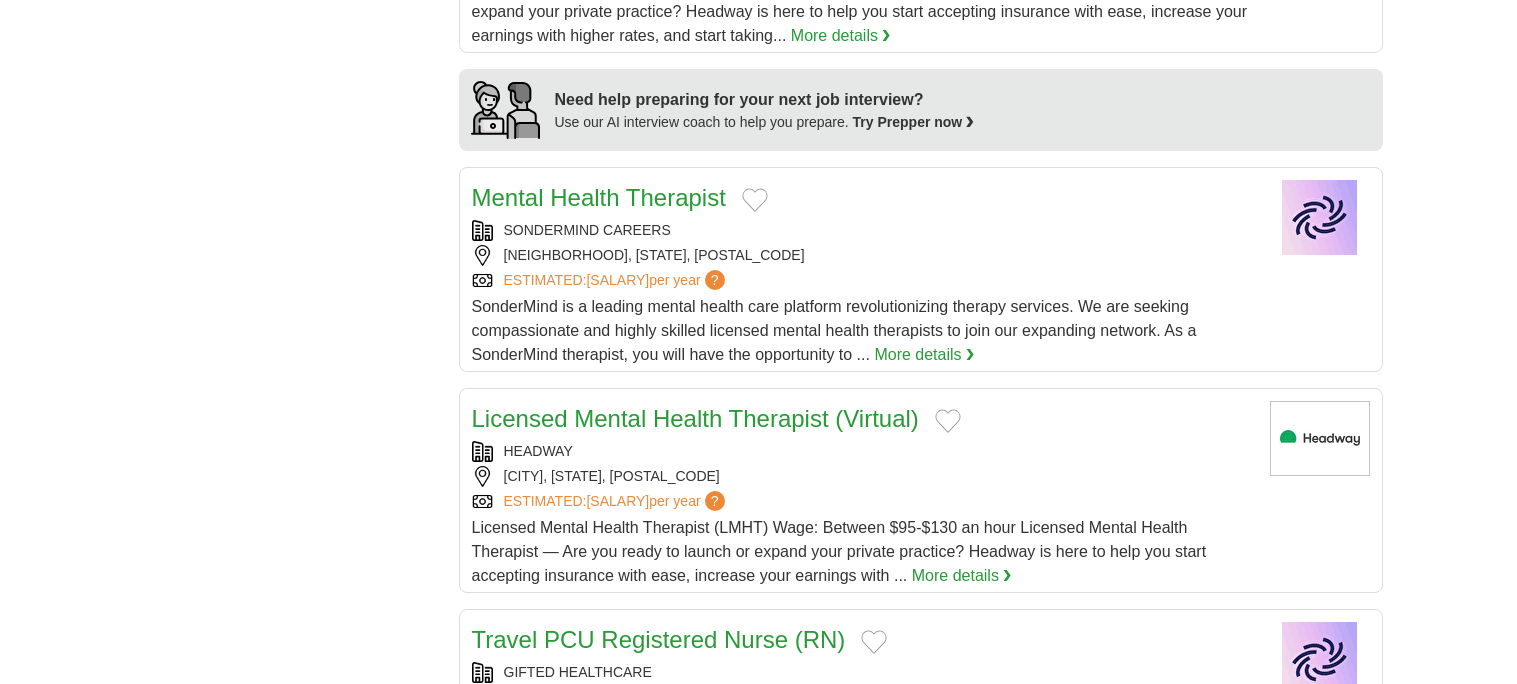 scroll, scrollTop: 1654, scrollLeft: 0, axis: vertical 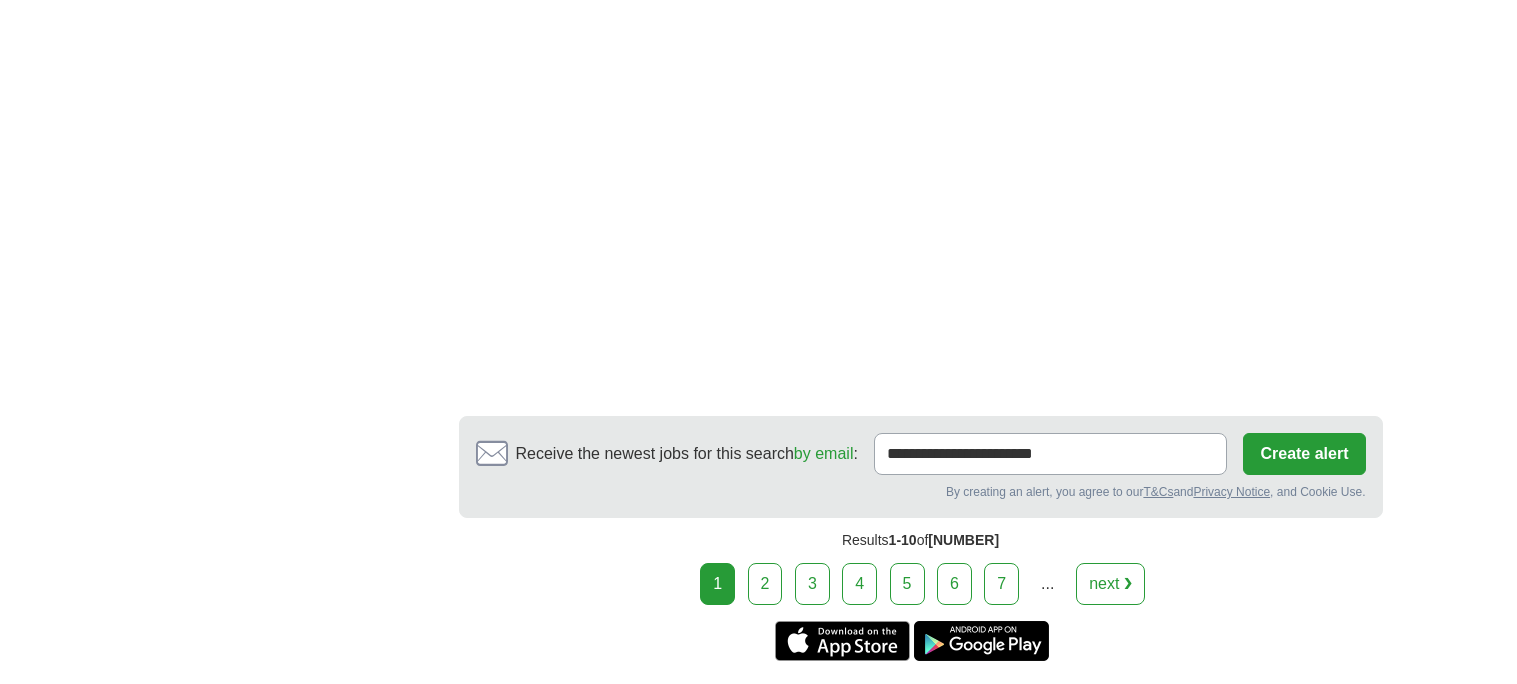 click on "2" at bounding box center (765, 584) 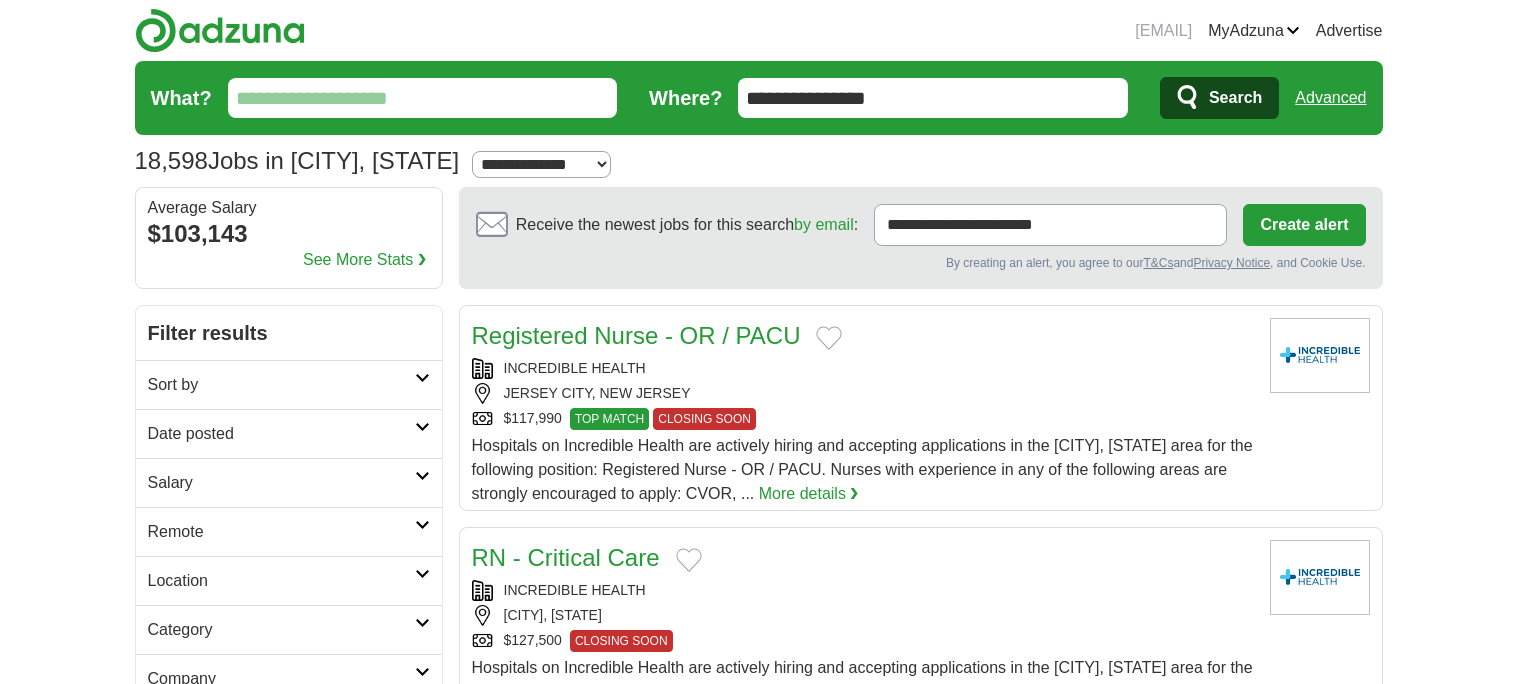 scroll, scrollTop: 0, scrollLeft: 0, axis: both 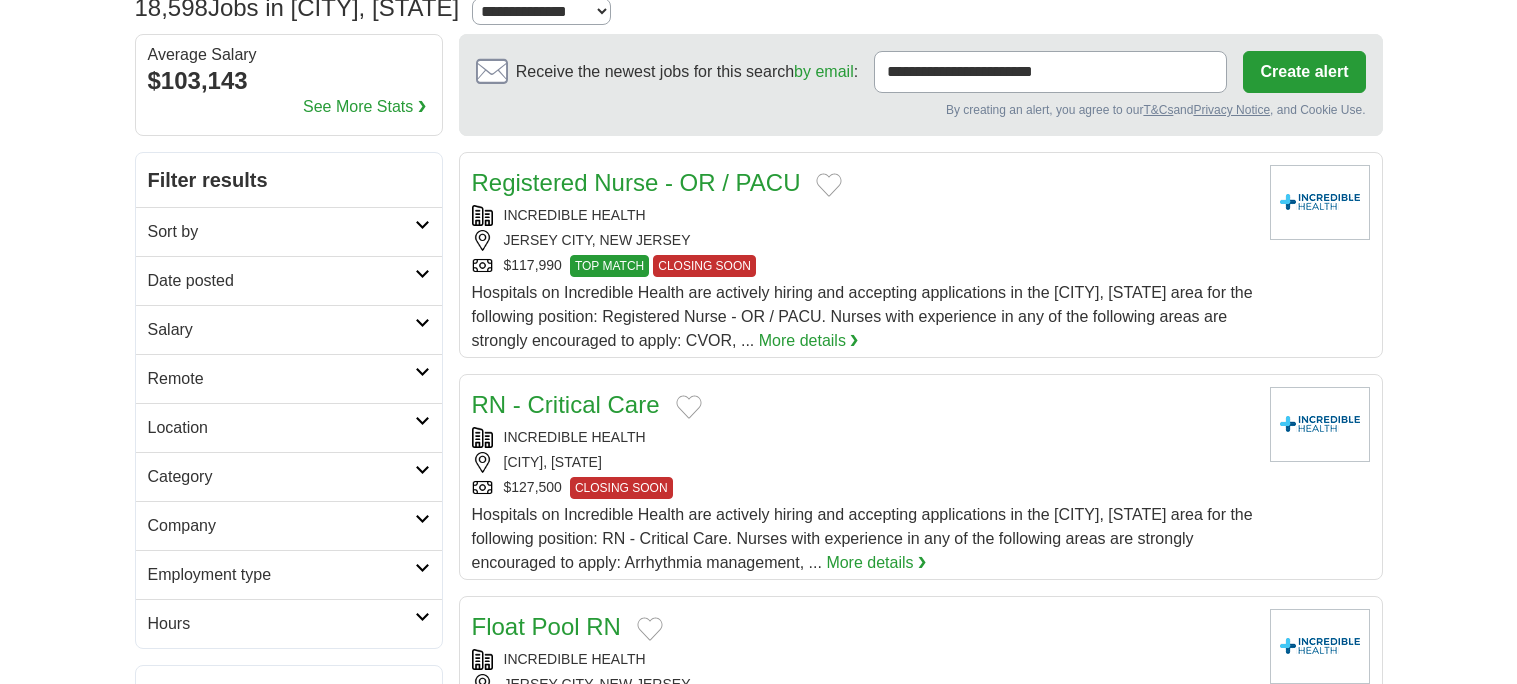 click on "Category" at bounding box center [289, 476] 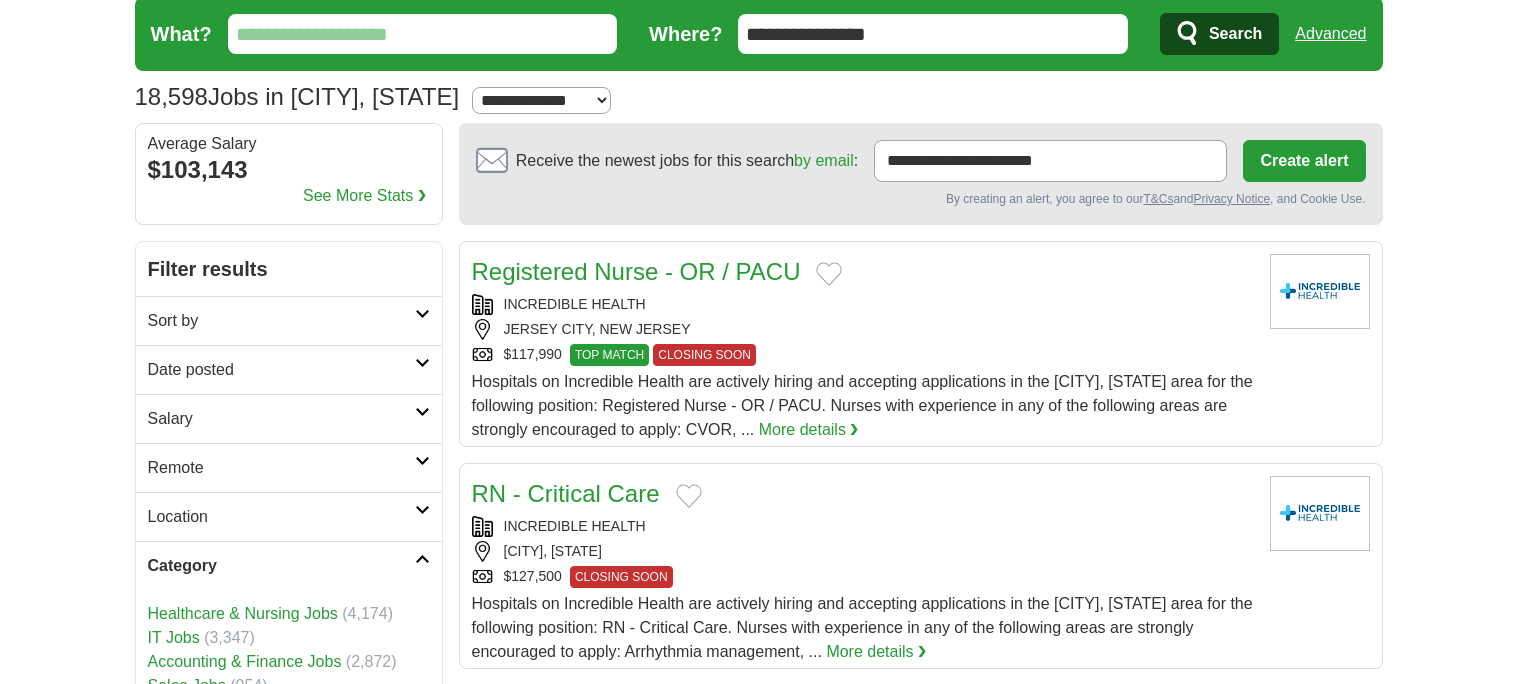 scroll, scrollTop: 42, scrollLeft: 0, axis: vertical 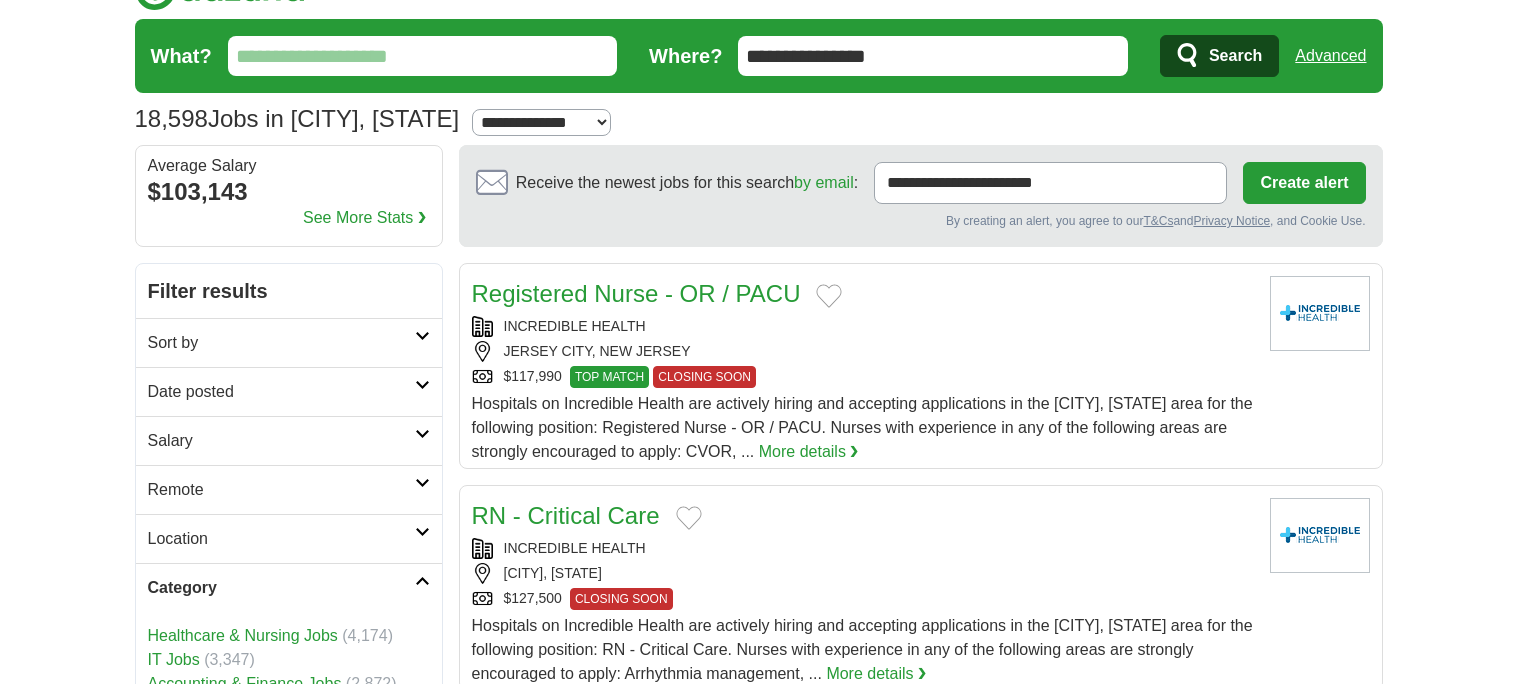 click on "What?" at bounding box center (423, 56) 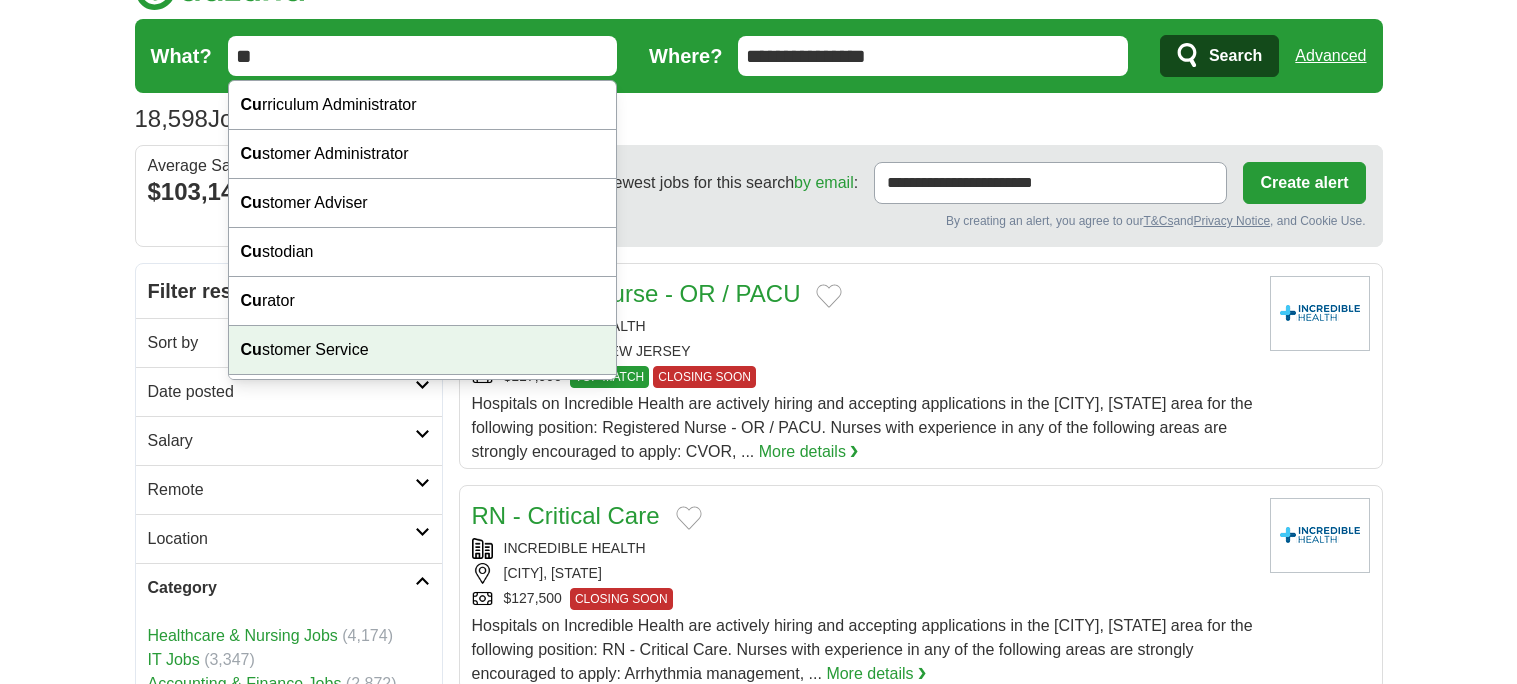 click on "Cu stomer Service" at bounding box center (423, 350) 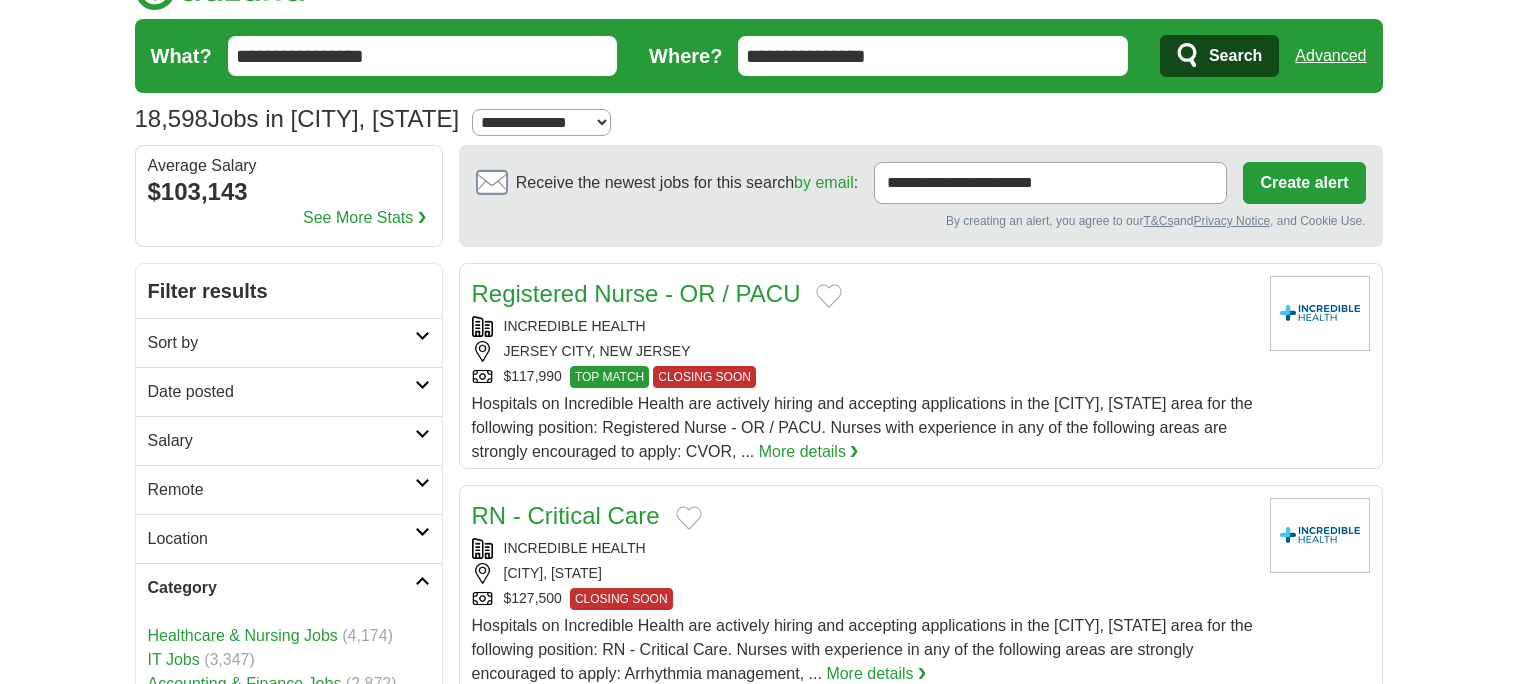 click on "Search" at bounding box center (1219, 56) 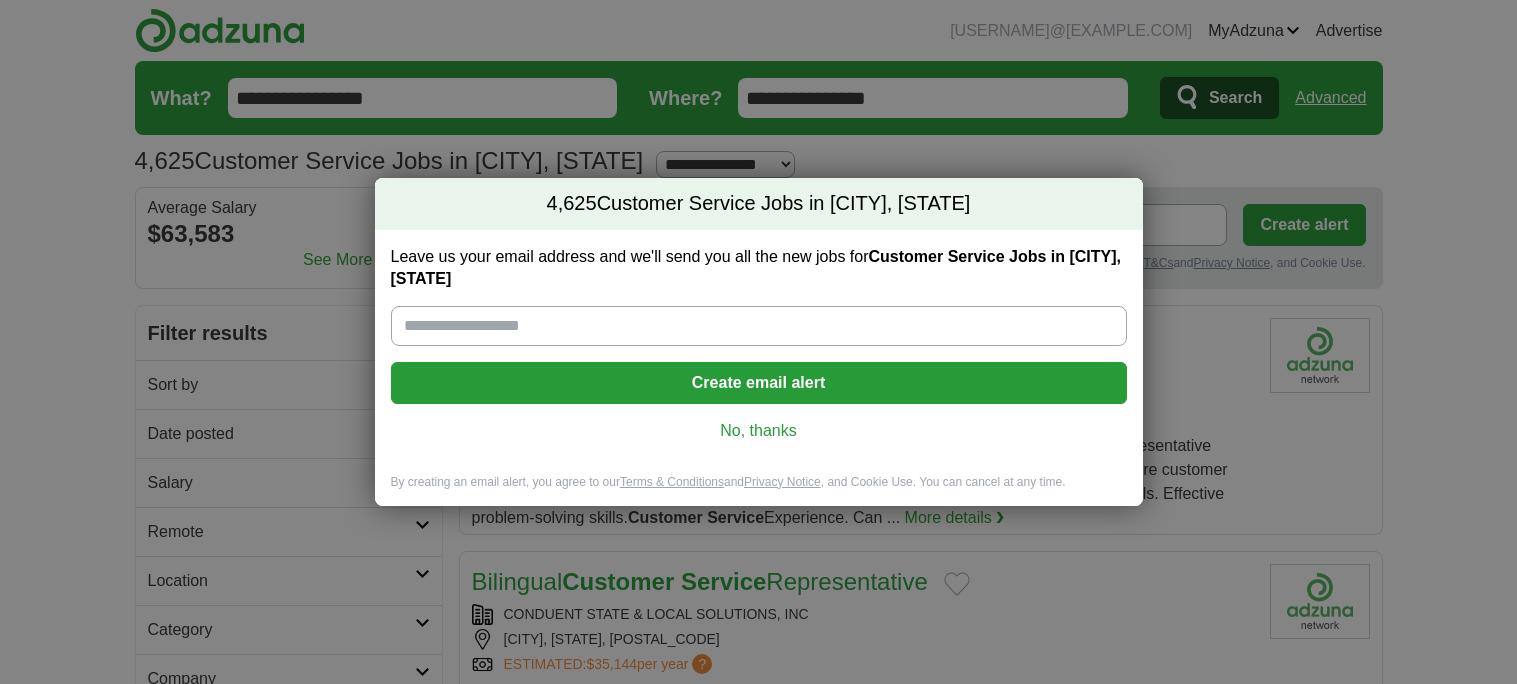 scroll, scrollTop: 0, scrollLeft: 0, axis: both 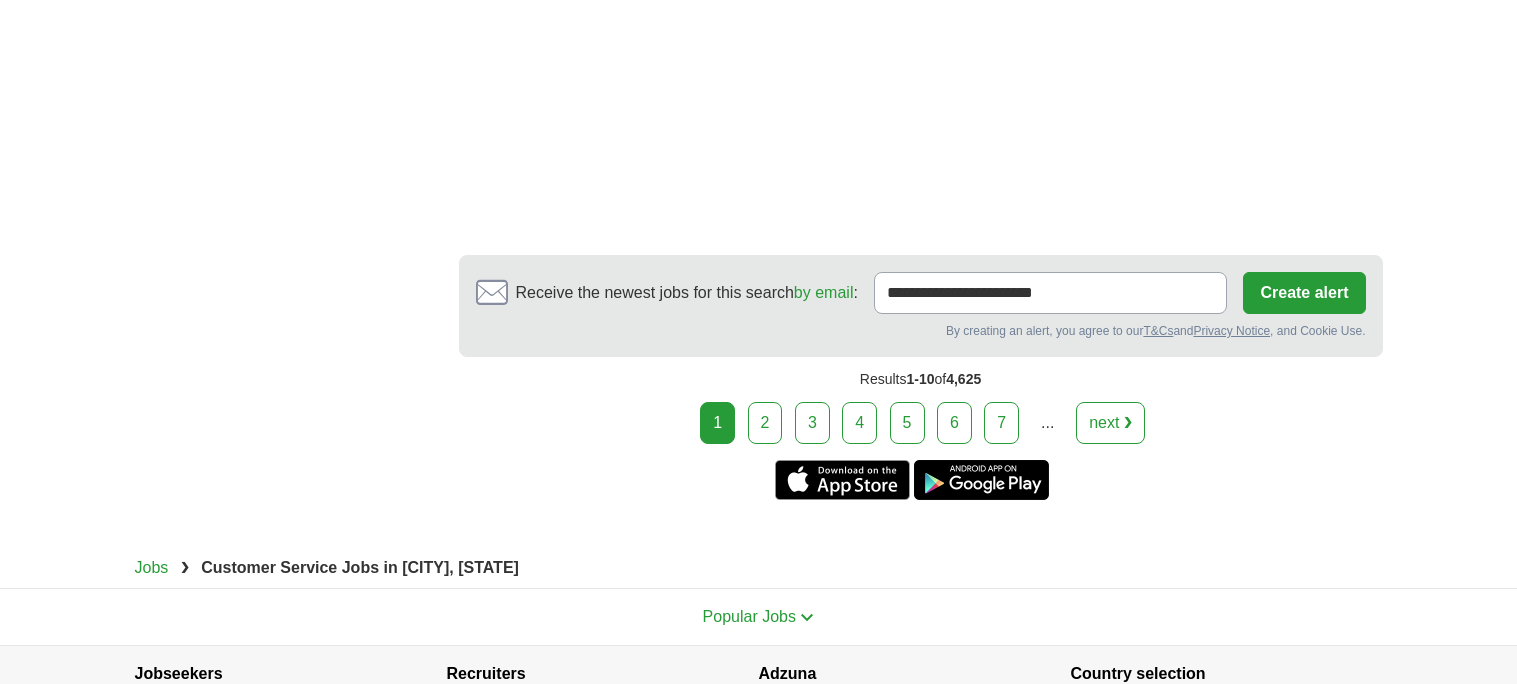 click on "2" at bounding box center (765, 423) 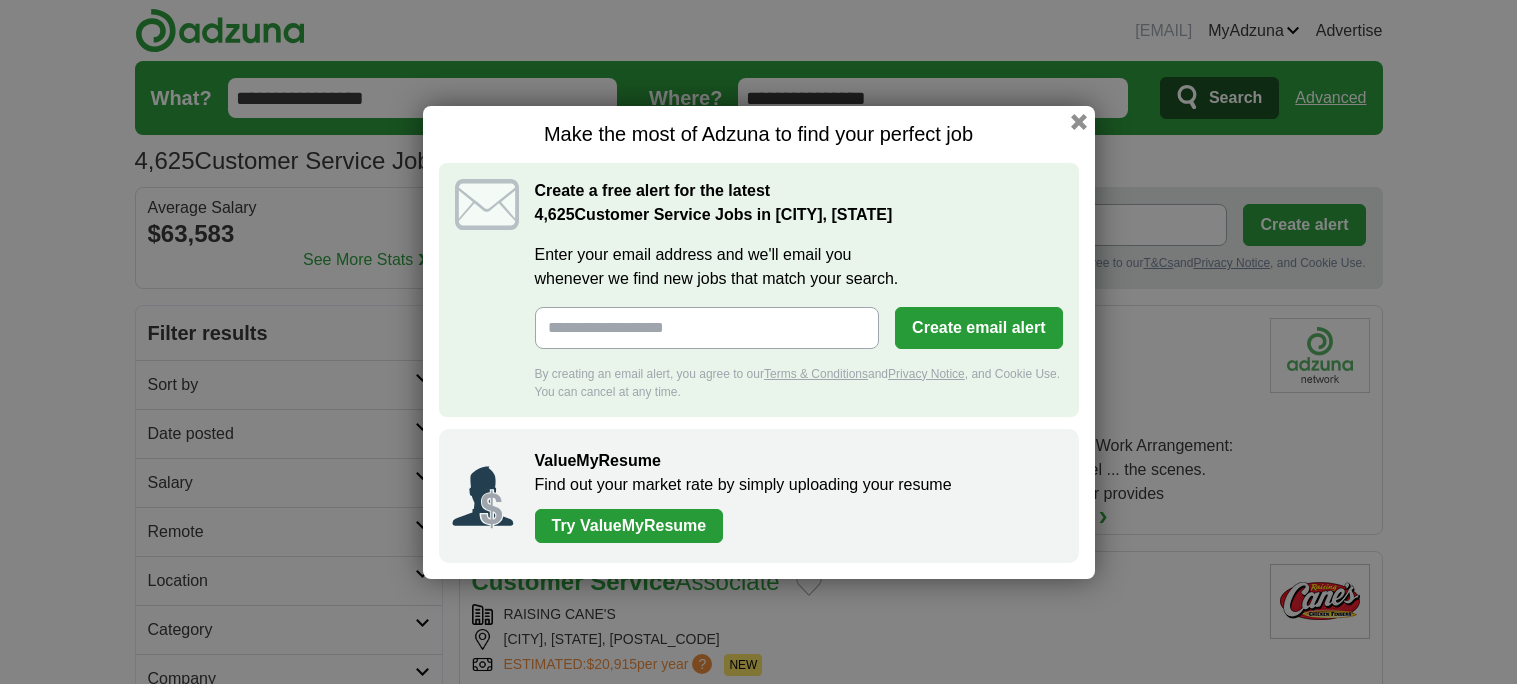 click on "Make the most of Adzuna to find your perfect job
Create a free alert for the latest
4,625
Customer Service Jobs in Jersey City, NJ
Enter your email address and we'll email you whenever we find new jobs that match your search.
Create email alert
By creating an email alert, you agree to our  Terms & Conditions  and  Privacy Notice , and Cookie Use. You can cancel at any time.
ValueMyResume
Find out your market rate by simply uploading your resume
Try ValueMyResume
Loading..." at bounding box center [758, 342] 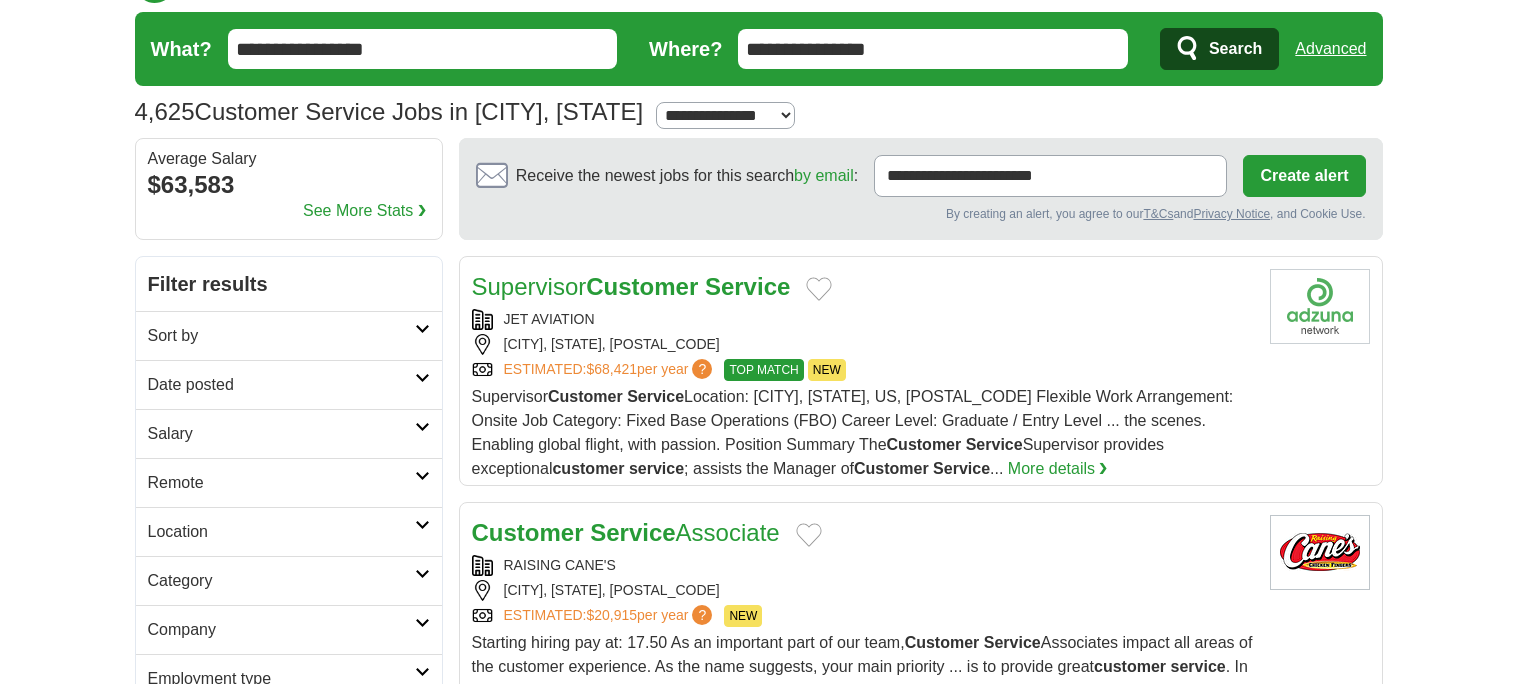 scroll, scrollTop: 55, scrollLeft: 0, axis: vertical 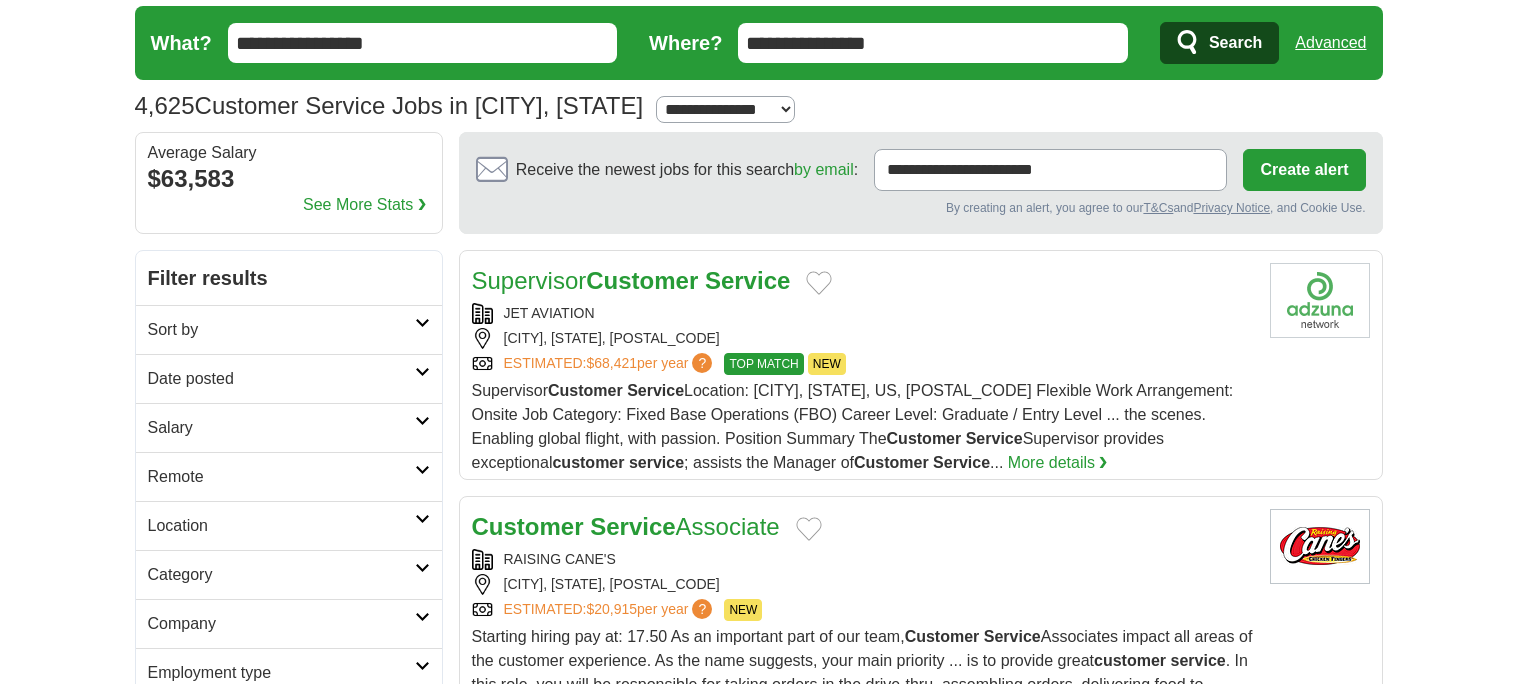 click on "**********" at bounding box center (725, 110) 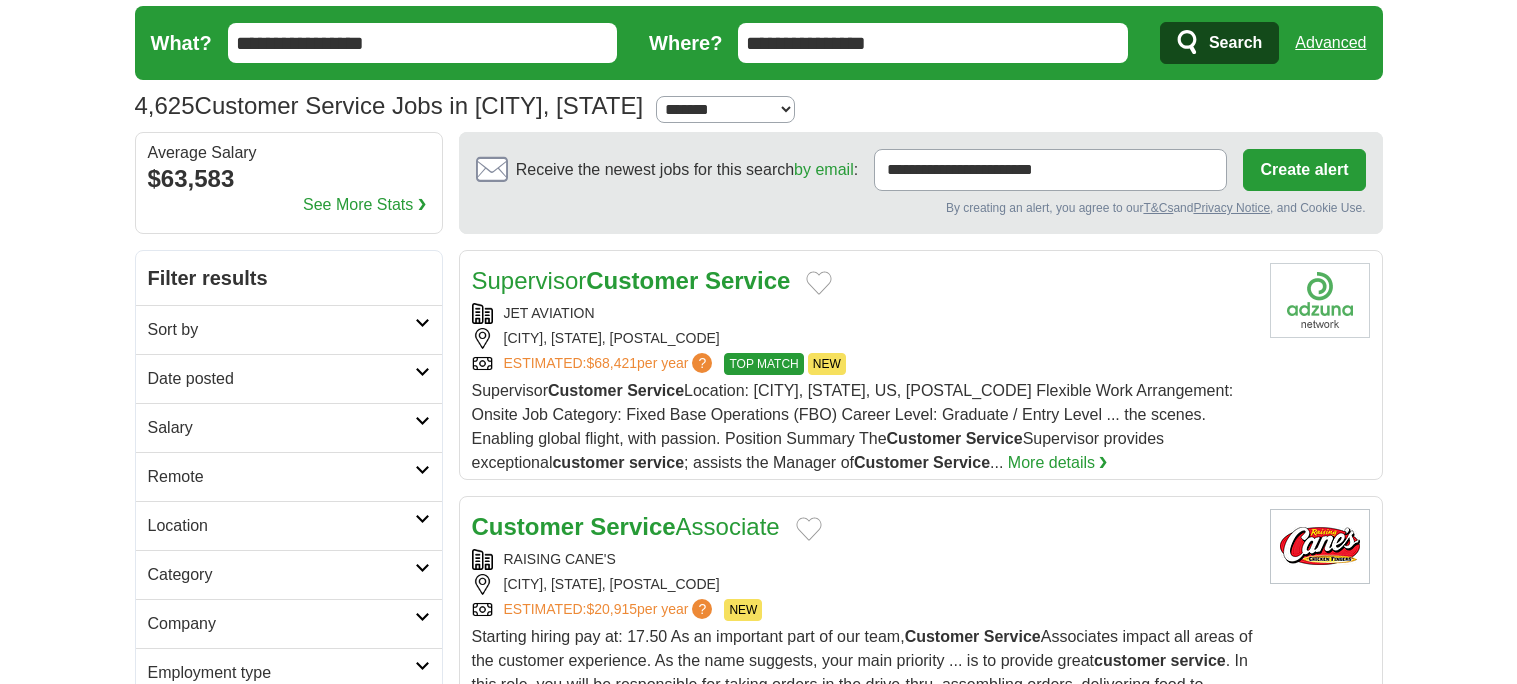 click on "**********" at bounding box center [725, 110] 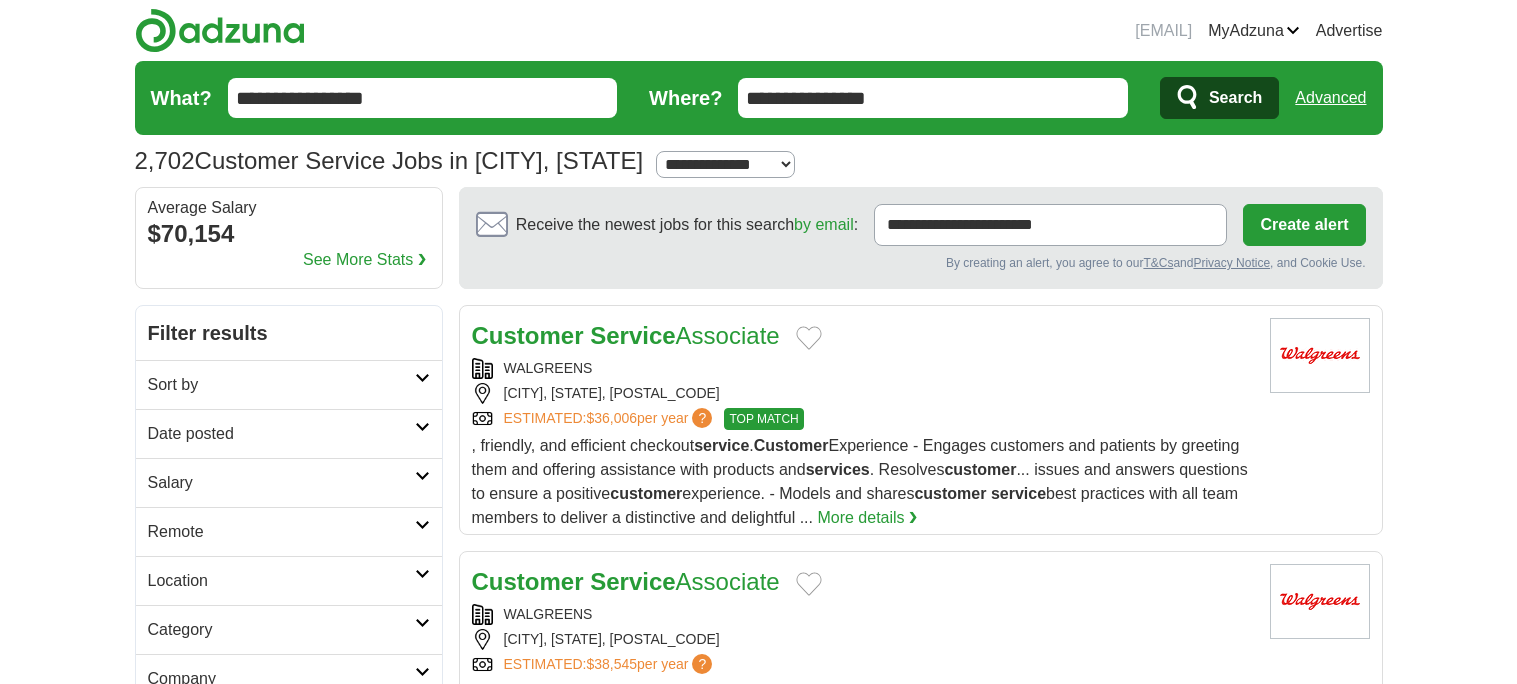 scroll, scrollTop: 0, scrollLeft: 0, axis: both 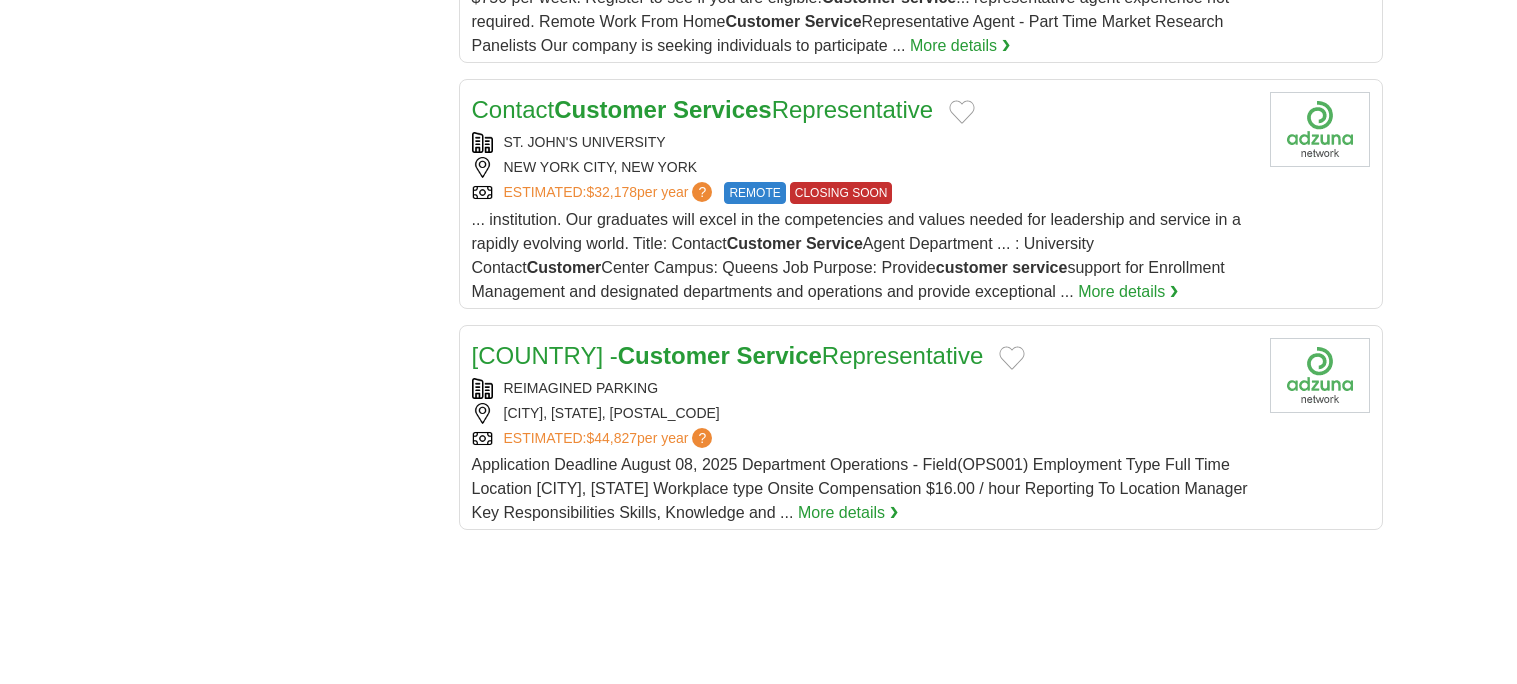 click on "USA -  Customer   Service  Representative" at bounding box center [863, 356] 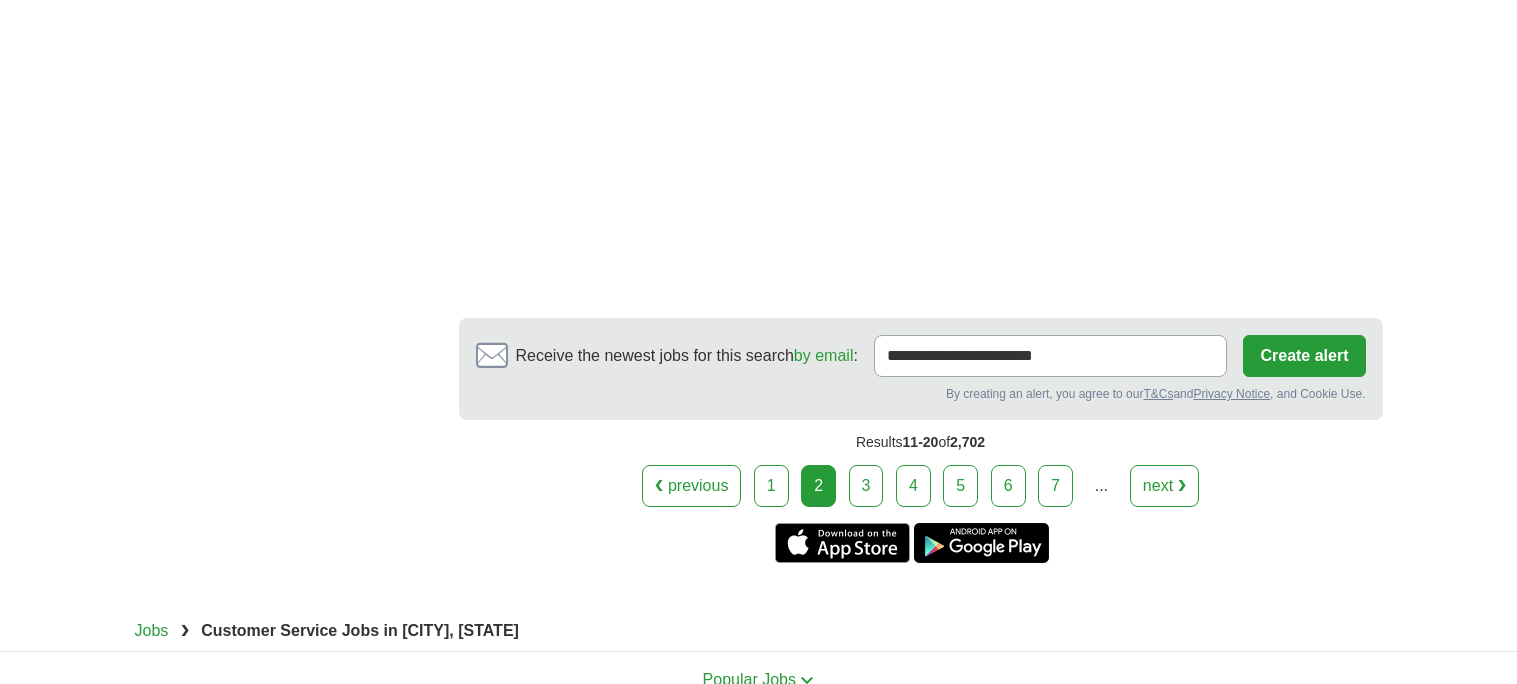 scroll, scrollTop: 2960, scrollLeft: 0, axis: vertical 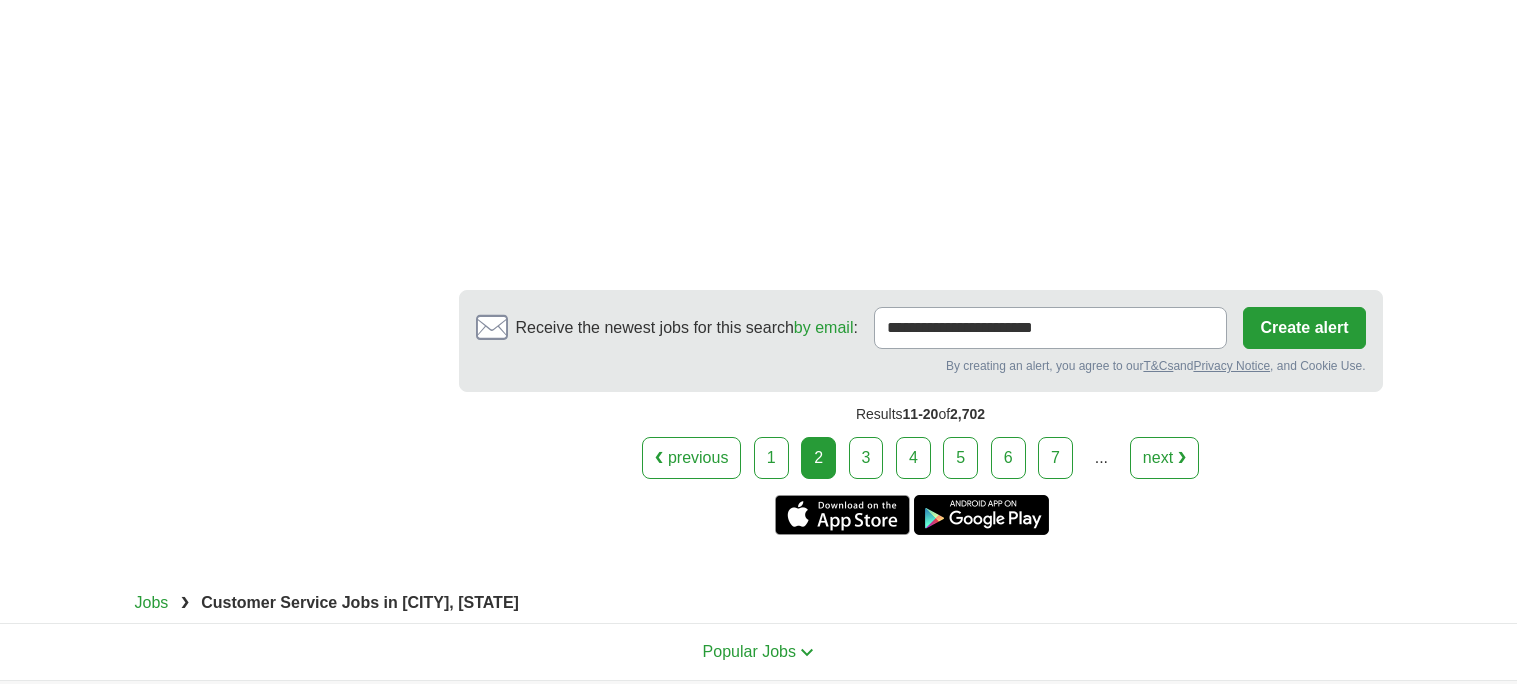 click on "3" at bounding box center [866, 458] 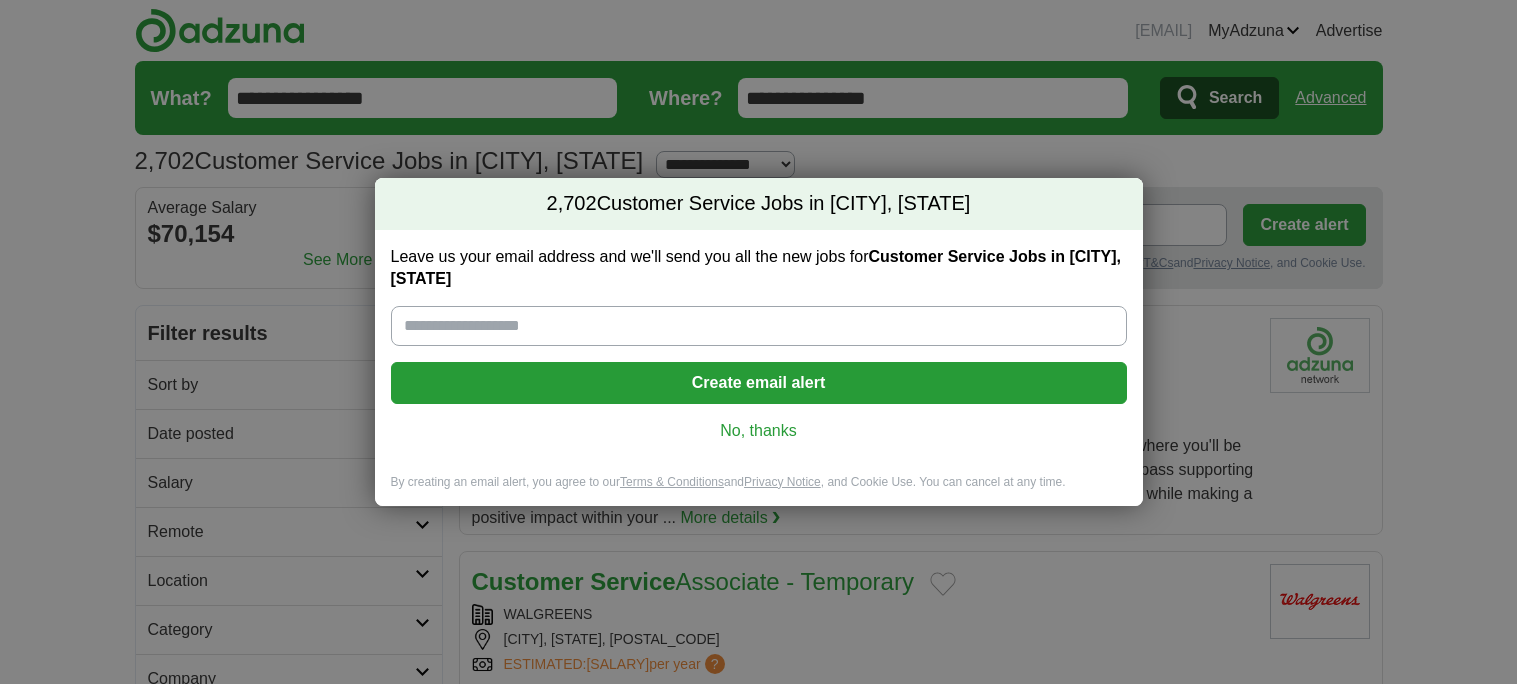 scroll, scrollTop: 0, scrollLeft: 0, axis: both 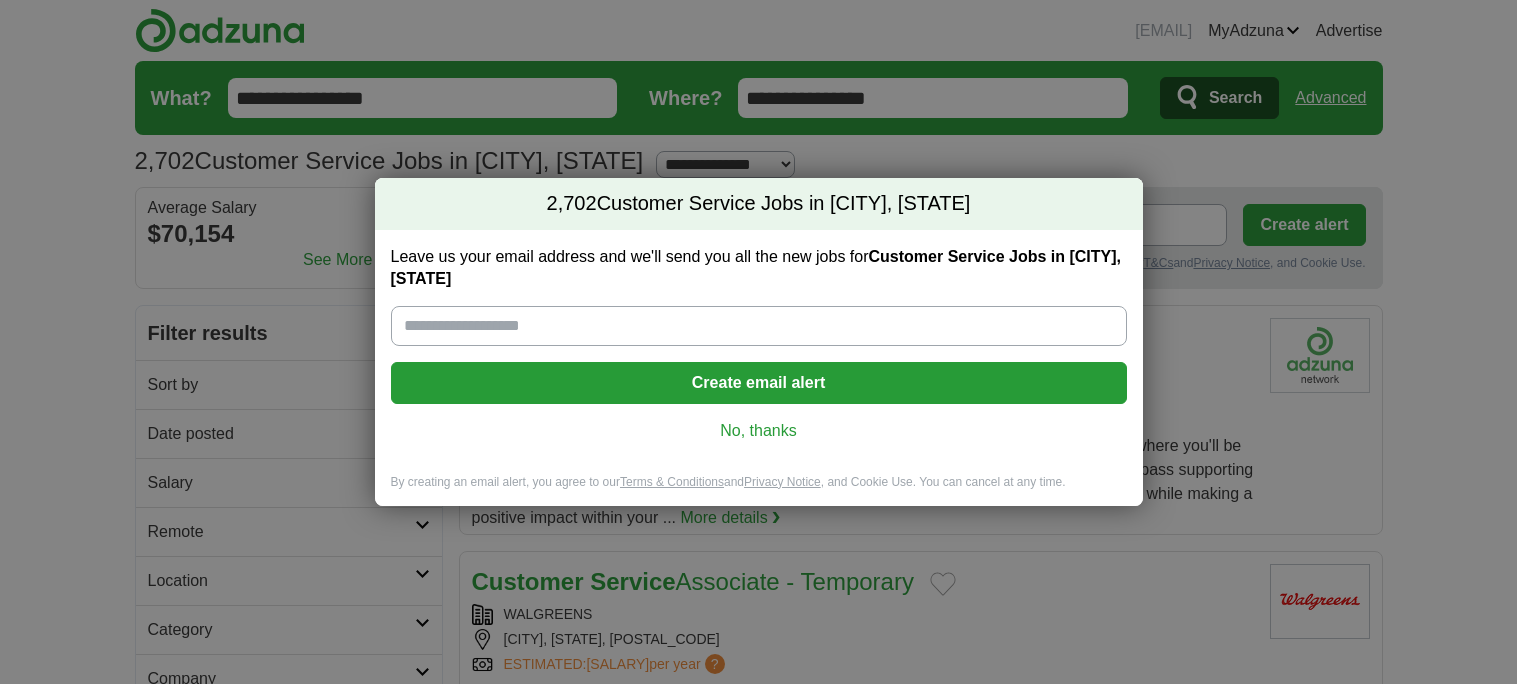 click on "No, thanks" at bounding box center [759, 431] 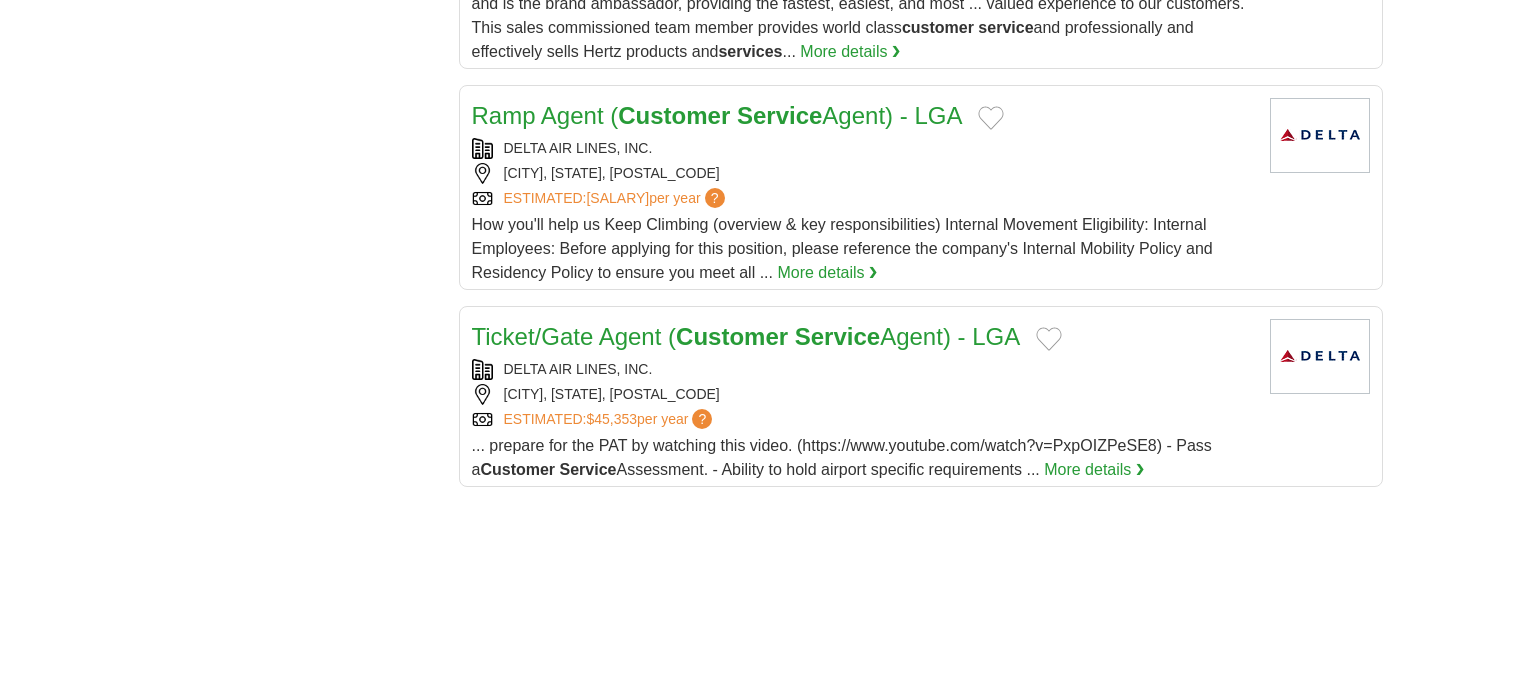 scroll, scrollTop: 2358, scrollLeft: 0, axis: vertical 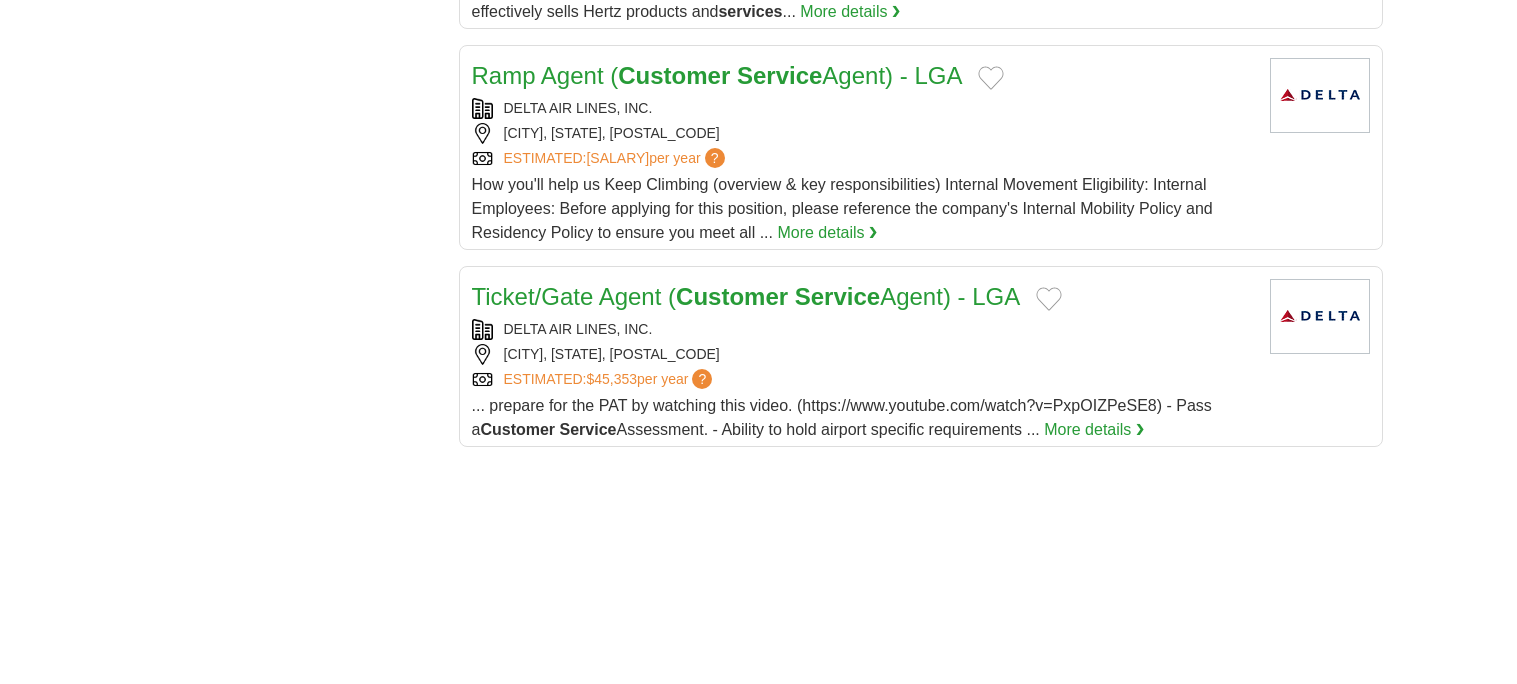 click on "Ticket/Gate Agent ( Customer Service Agent) - LGA" at bounding box center (746, 296) 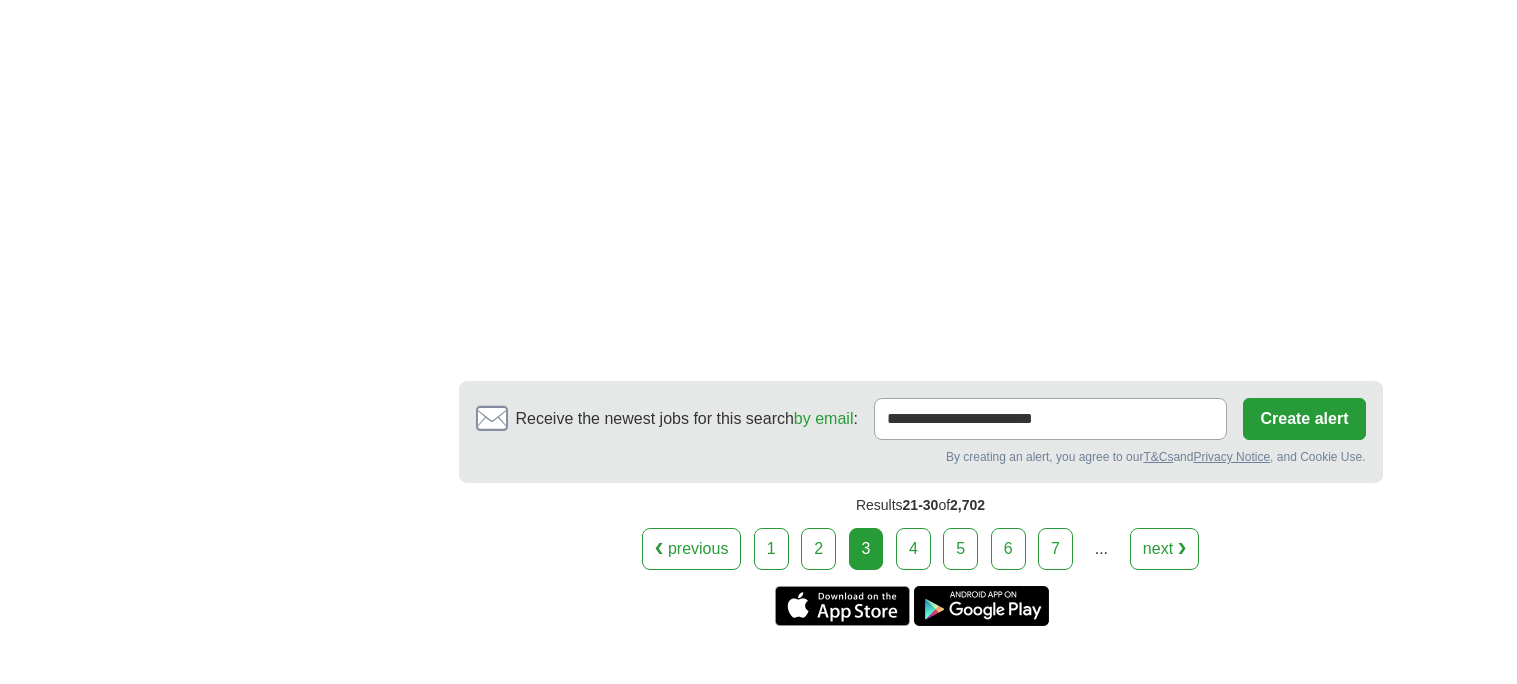 scroll, scrollTop: 3878, scrollLeft: 0, axis: vertical 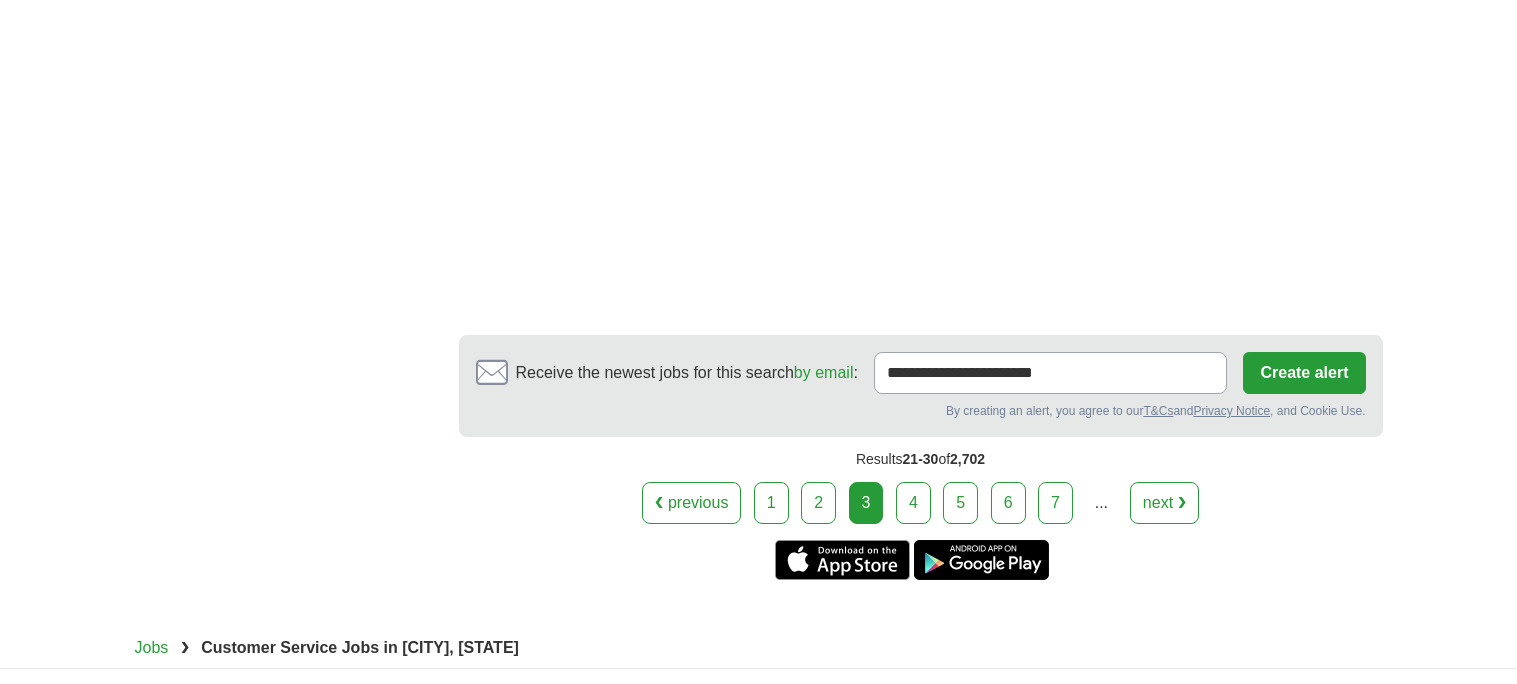click on "4" at bounding box center [913, 503] 